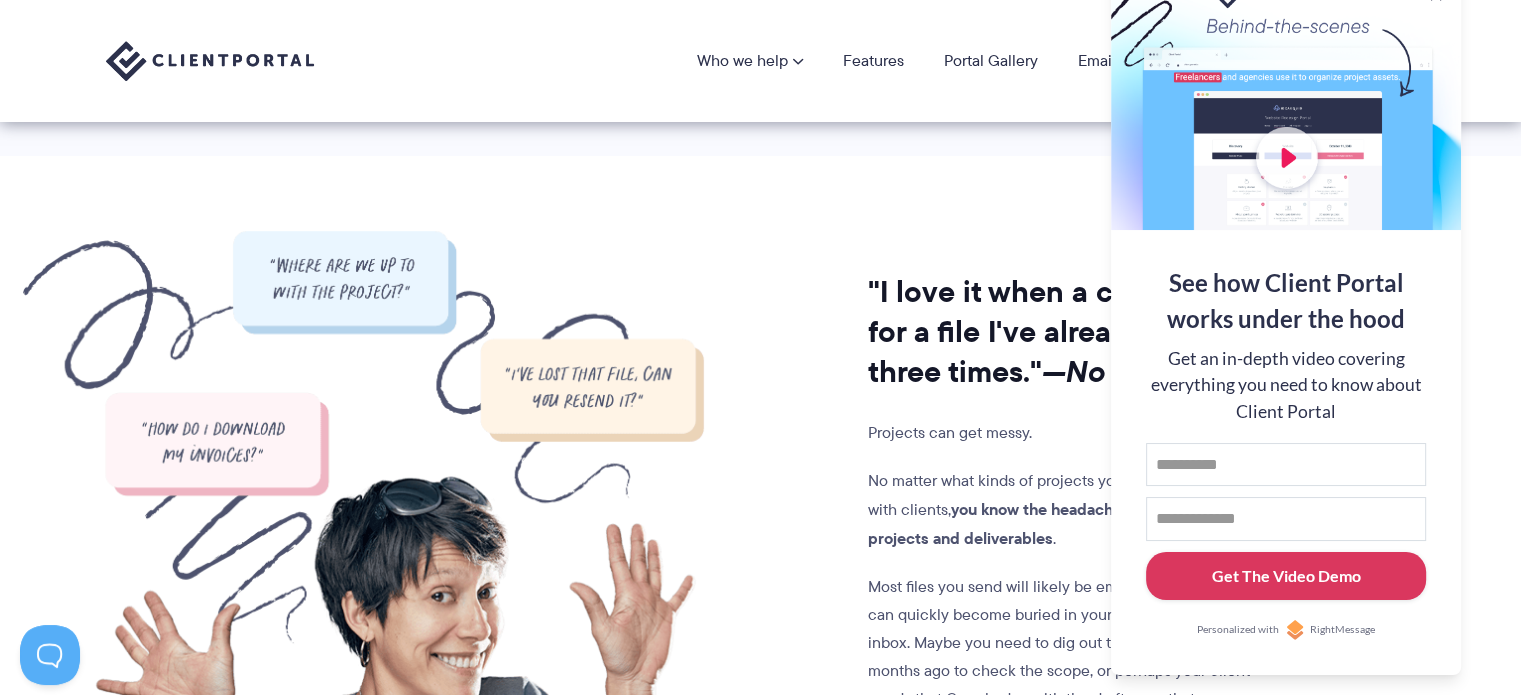 scroll, scrollTop: 1500, scrollLeft: 0, axis: vertical 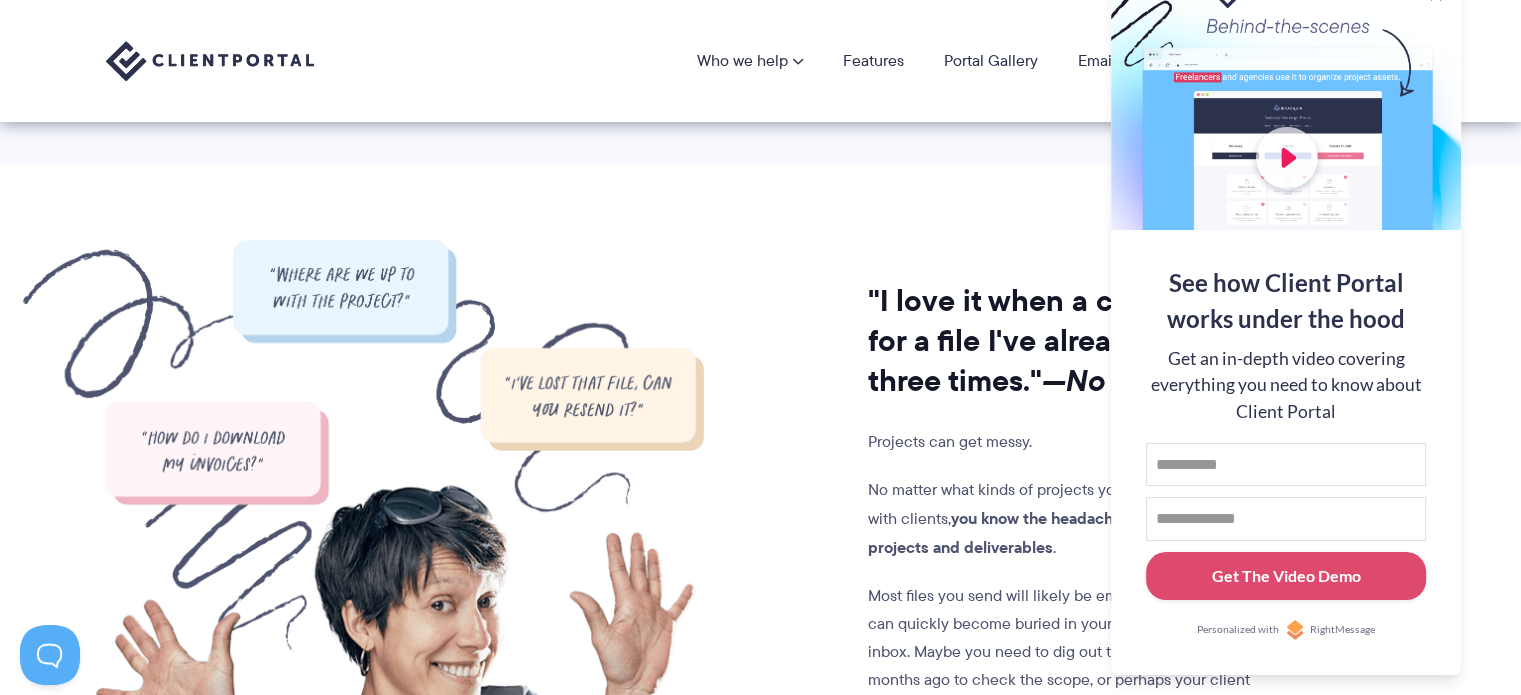click on ""I love it when a client asks for a file I've already sent three times."  —No one, ever.   Projects can get messy.   No matter what kinds of projects you work on, if you work with clients,  you know the headache of keeping track of projects and deliverables .   Most files you send will likely be emailed across. These can quickly become buried in your and your client's inbox. Maybe you need to dig out the proposal you sent 6 months ago to check the scope, or perhaps your client needs that Google doc with the draft copy that was completed weeks ago." at bounding box center [760, 542] 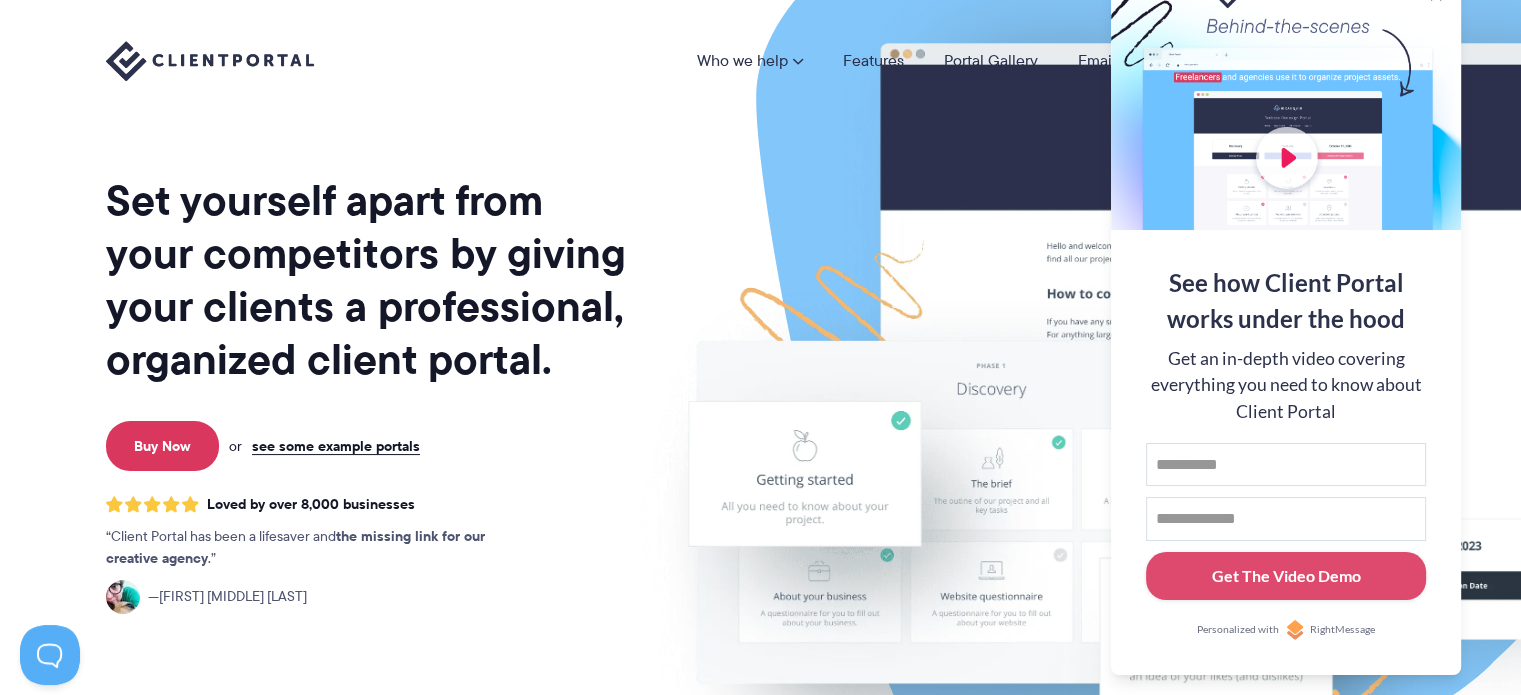 scroll, scrollTop: 0, scrollLeft: 0, axis: both 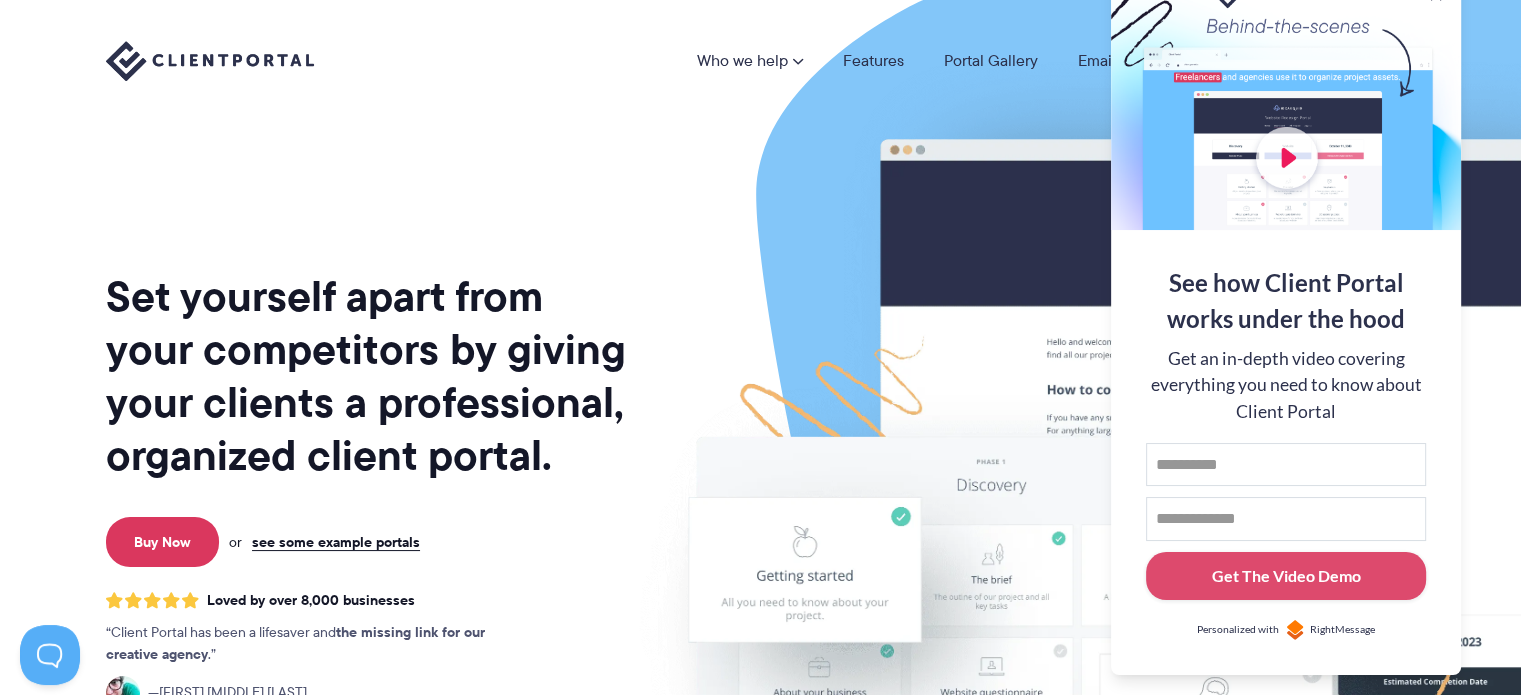 click on "Personalized with" at bounding box center (1238, 630) 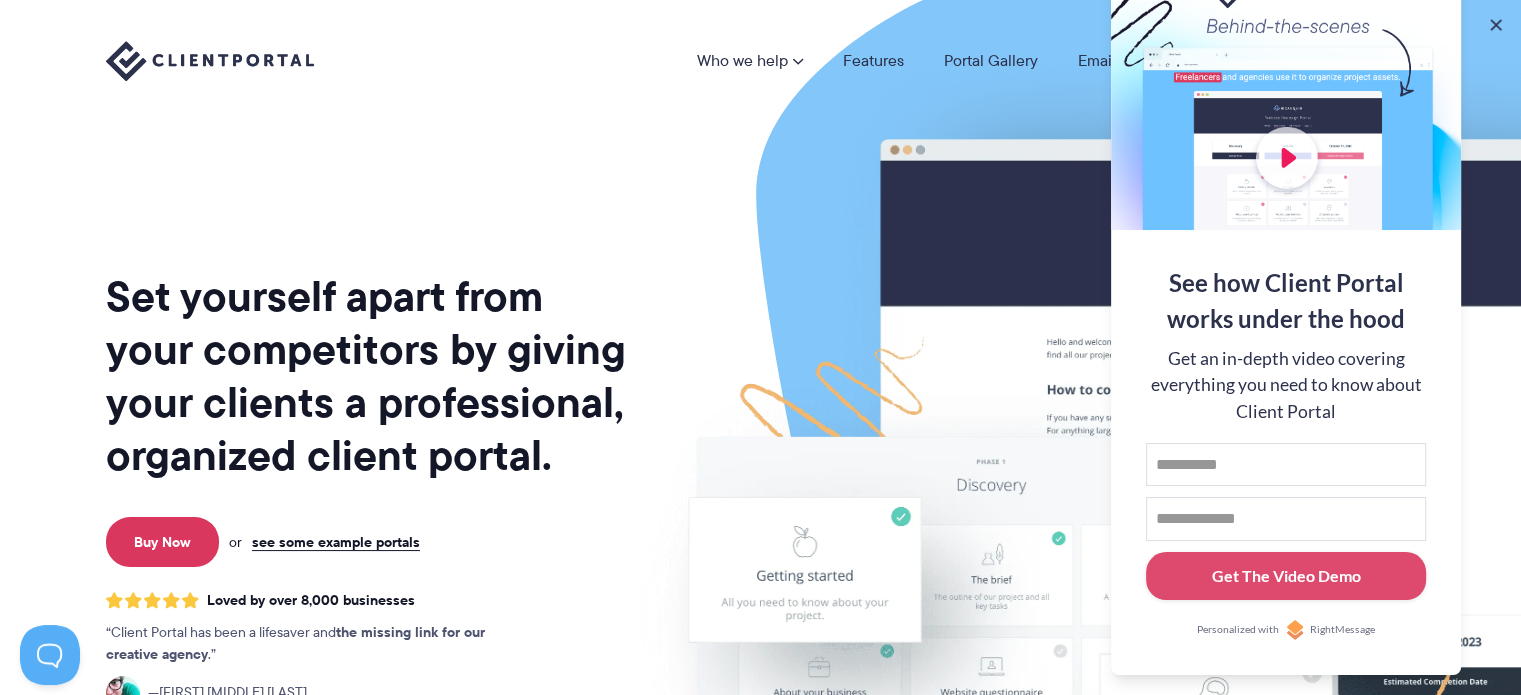 click on "Who we help         Who we help    View pricing                      Agencies   See how Client Portal can help give your agency the edge.                     Accountants   See how accountants and CPA’s use Client Portal to keep everything together.                     Schools   Client Portal helps schools give parents their own portal                     Coaches   From lifestyle coaching to business consulting, keep your clients on track.                      Law firms   Keep all your digital paperwork in one, easily accessible place in your law firm.            See all our use cases  →                 Features       Portal Gallery       Email Course       Pricing       Buy Now!" at bounding box center (760, 61) 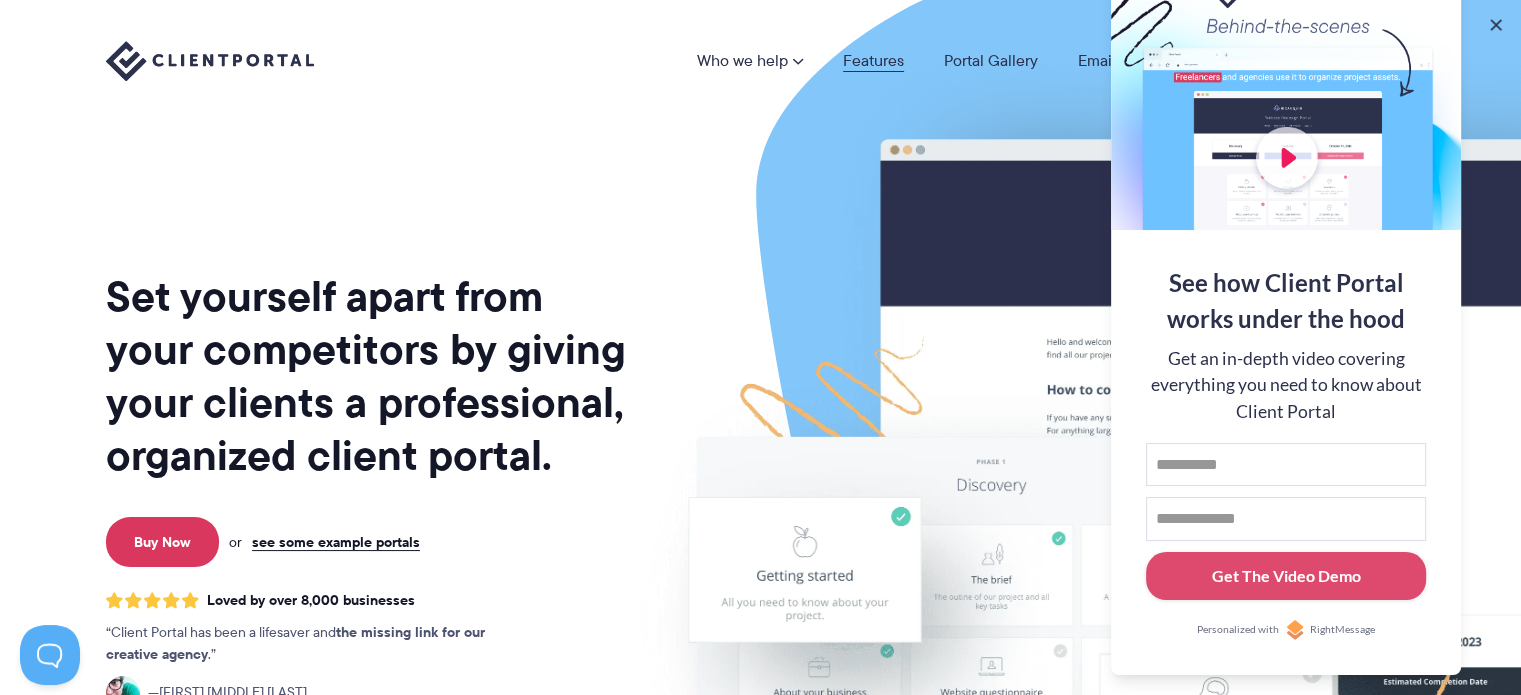 click on "Features" at bounding box center (873, 61) 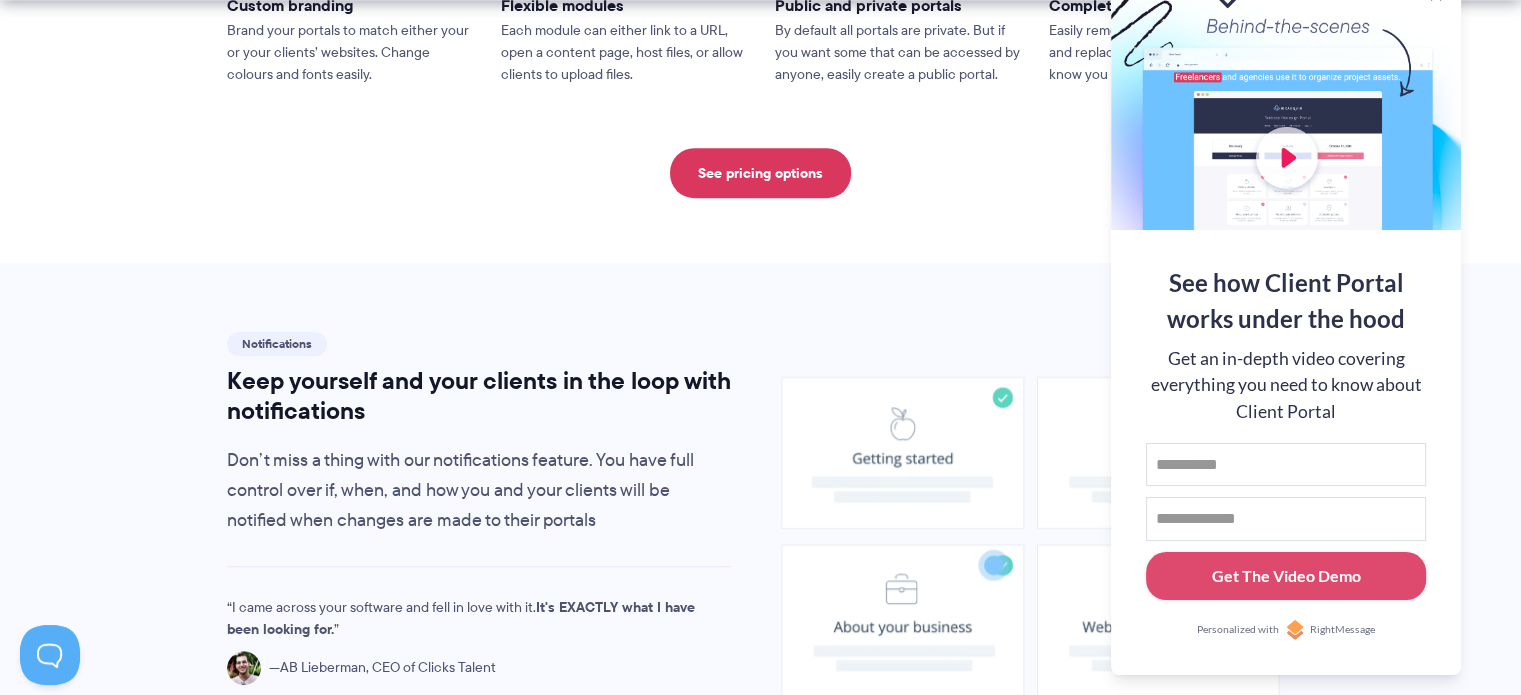 scroll, scrollTop: 1200, scrollLeft: 0, axis: vertical 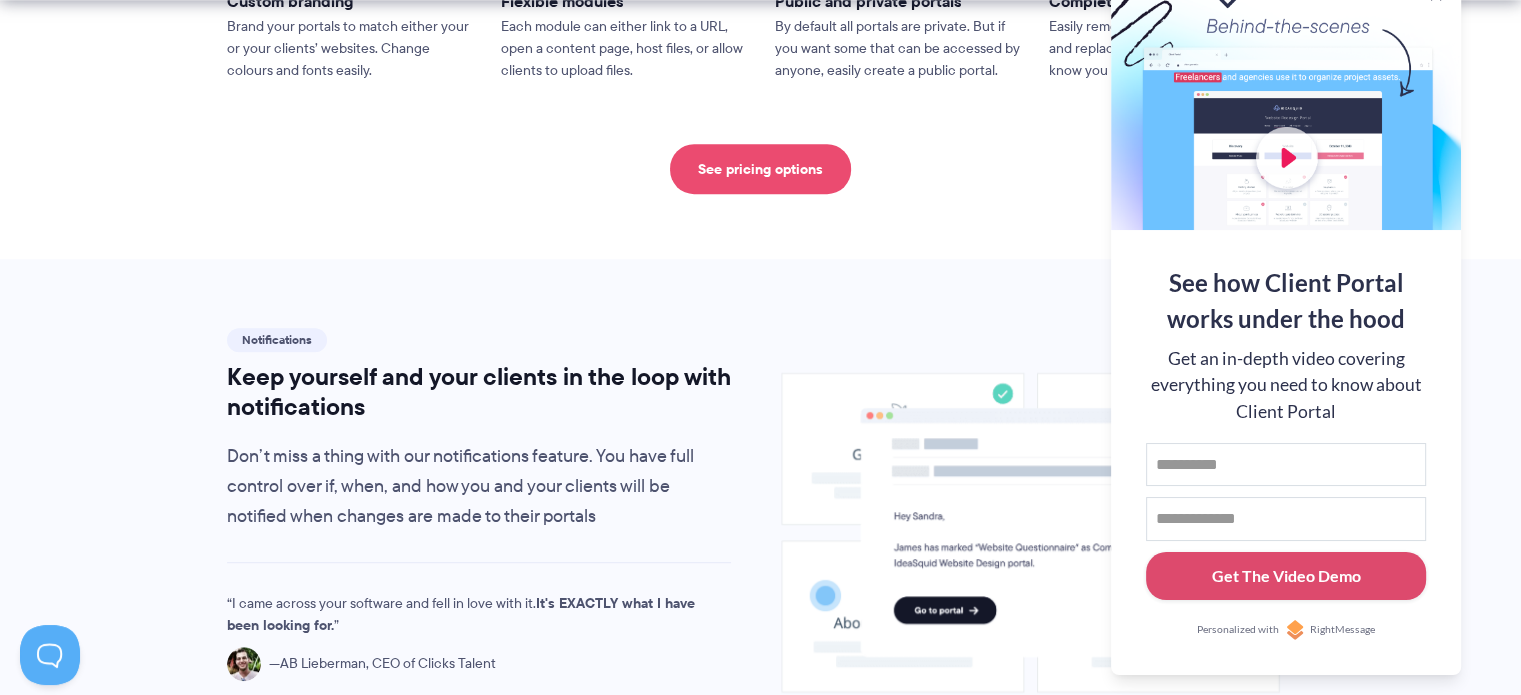 click on "See pricing options" at bounding box center (760, 169) 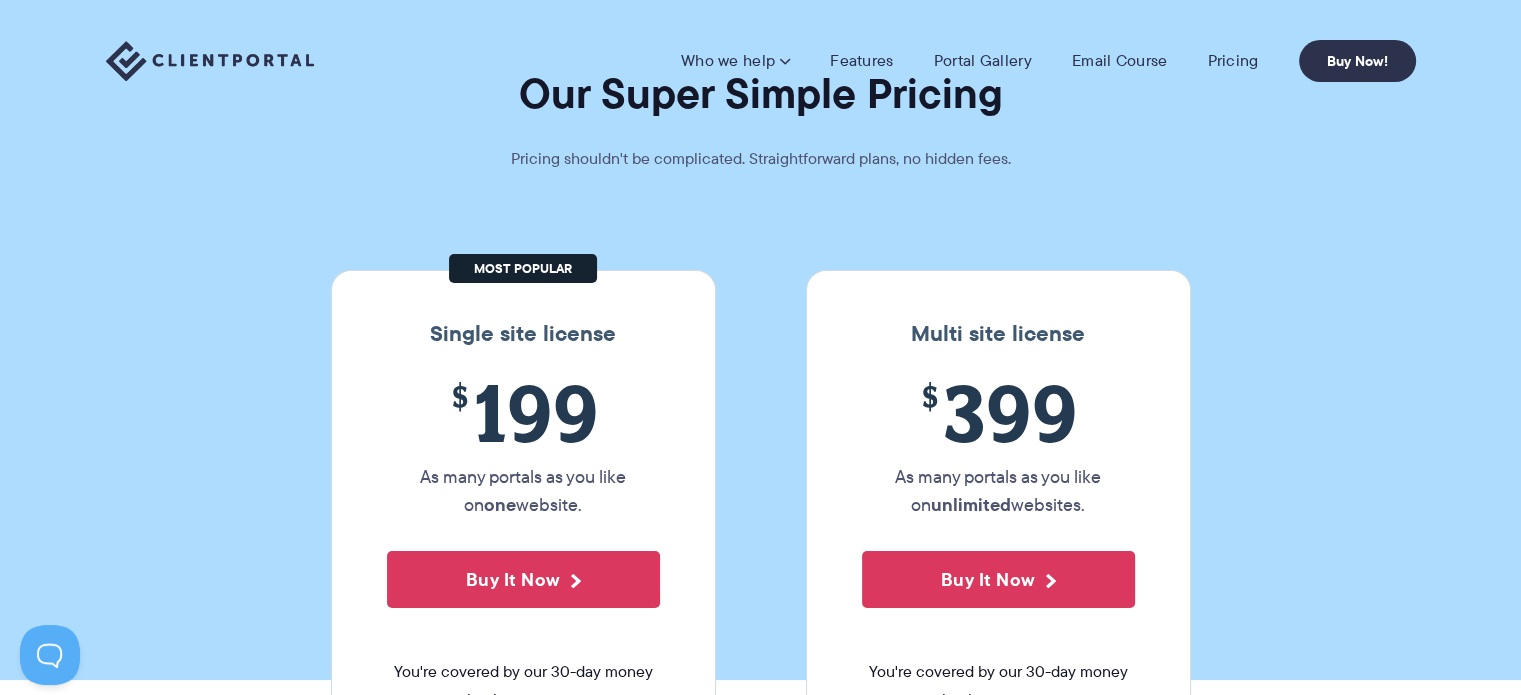 scroll, scrollTop: 0, scrollLeft: 0, axis: both 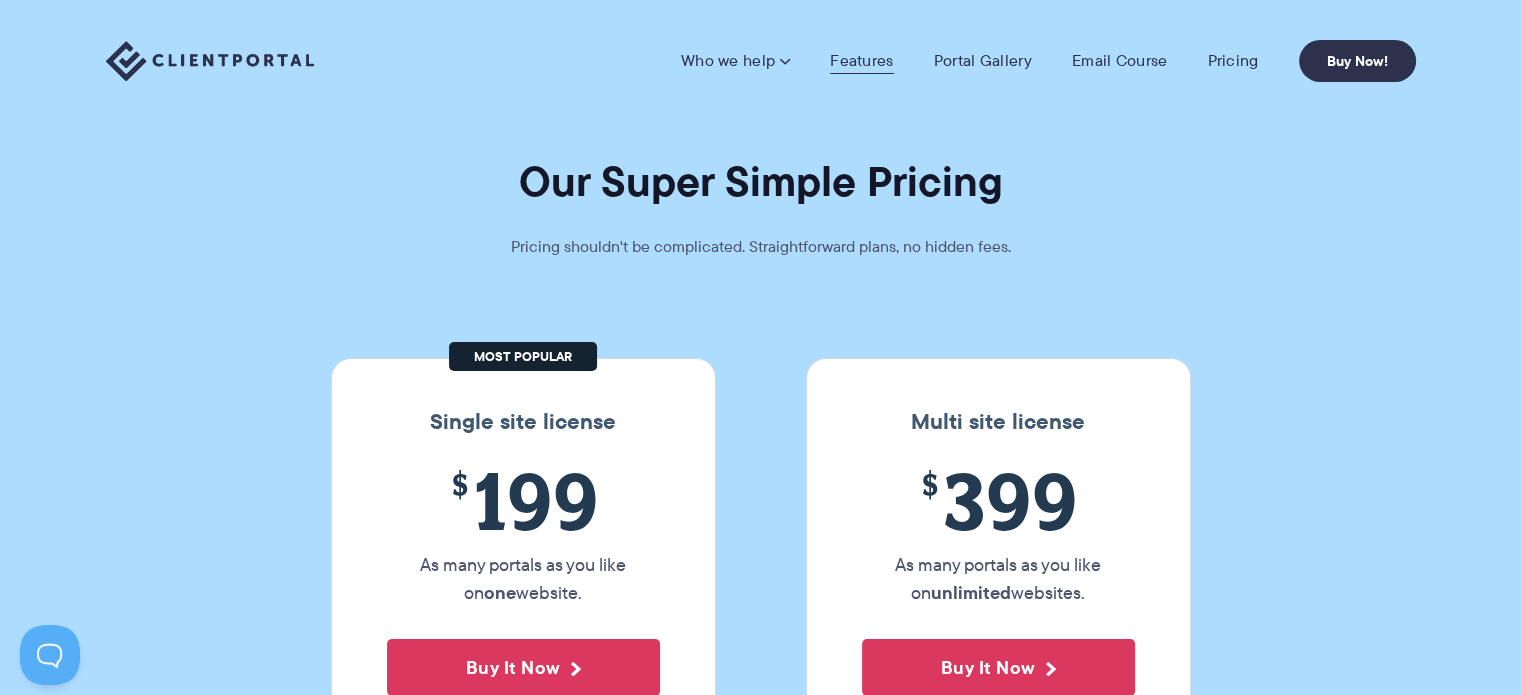 click on "Features" at bounding box center (861, 61) 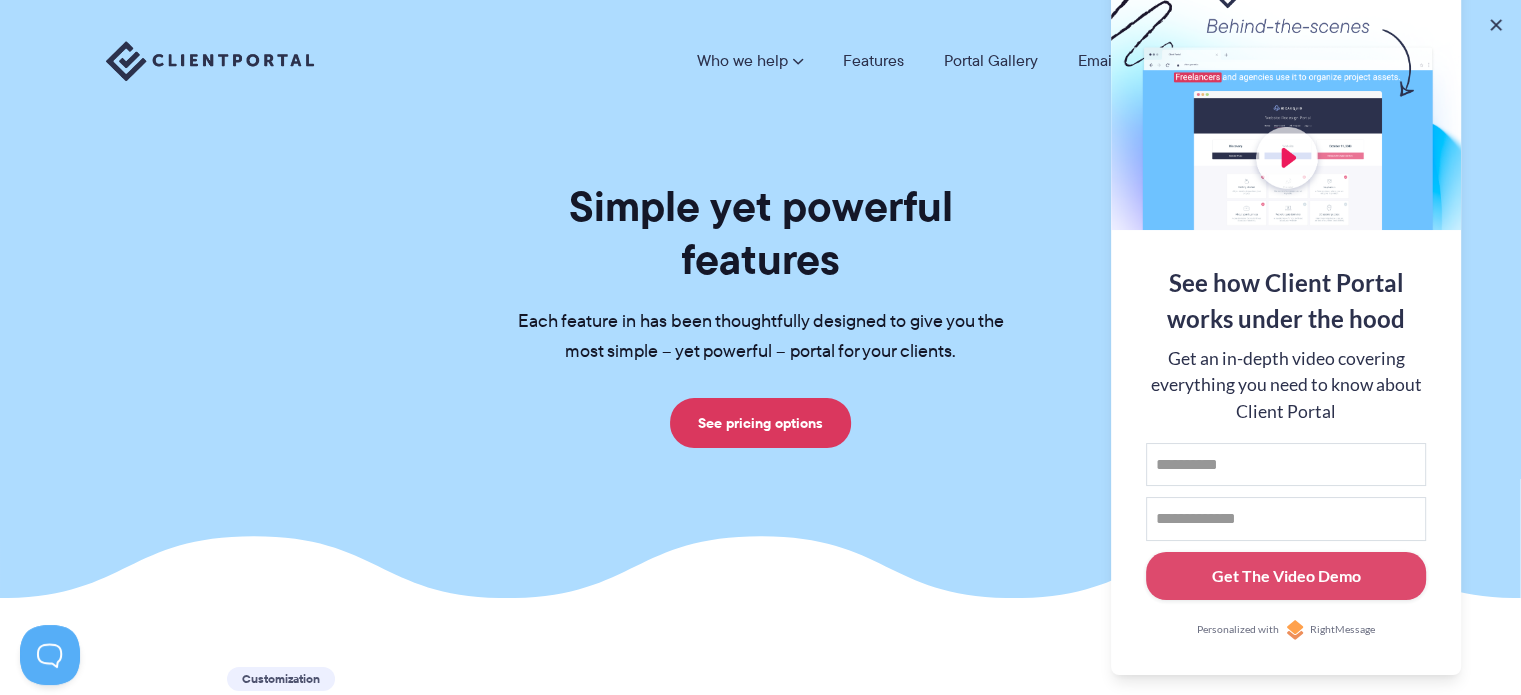 scroll, scrollTop: 0, scrollLeft: 0, axis: both 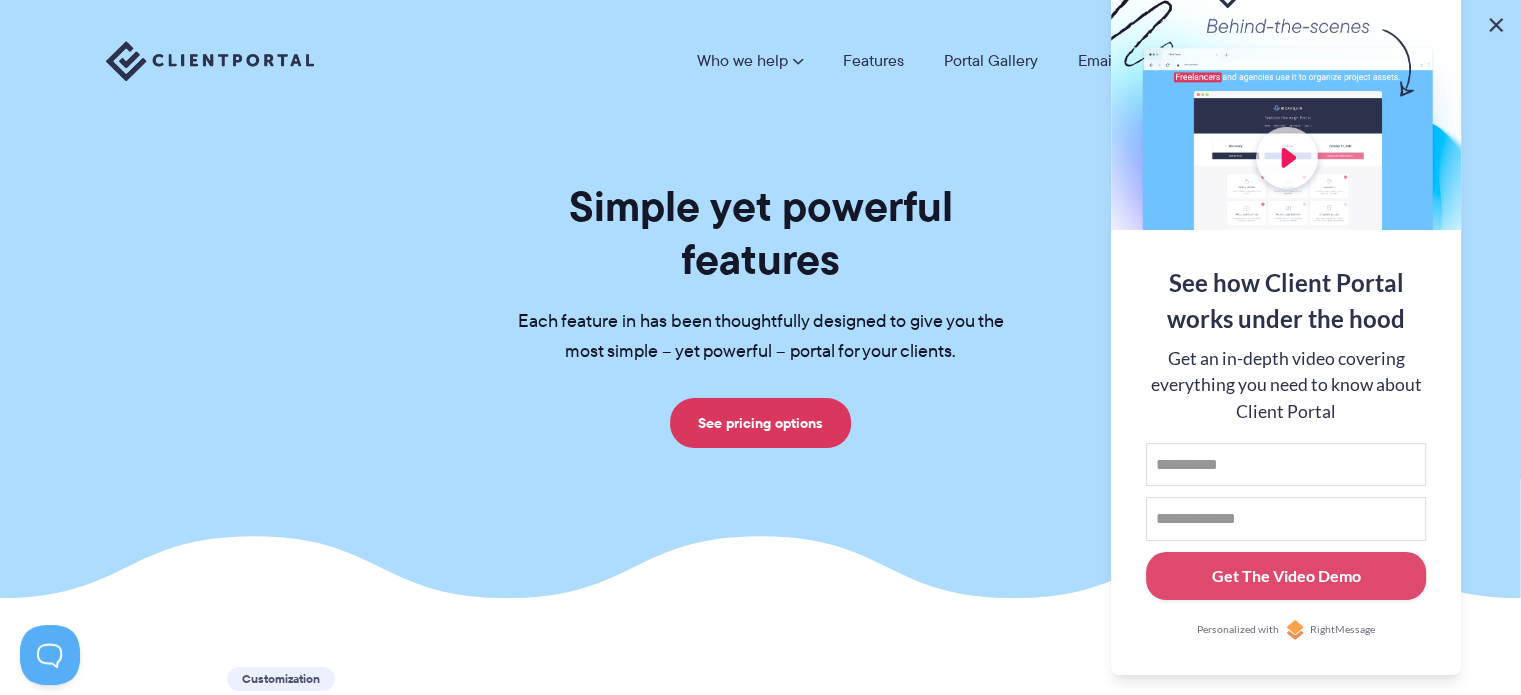 click at bounding box center [1496, 25] 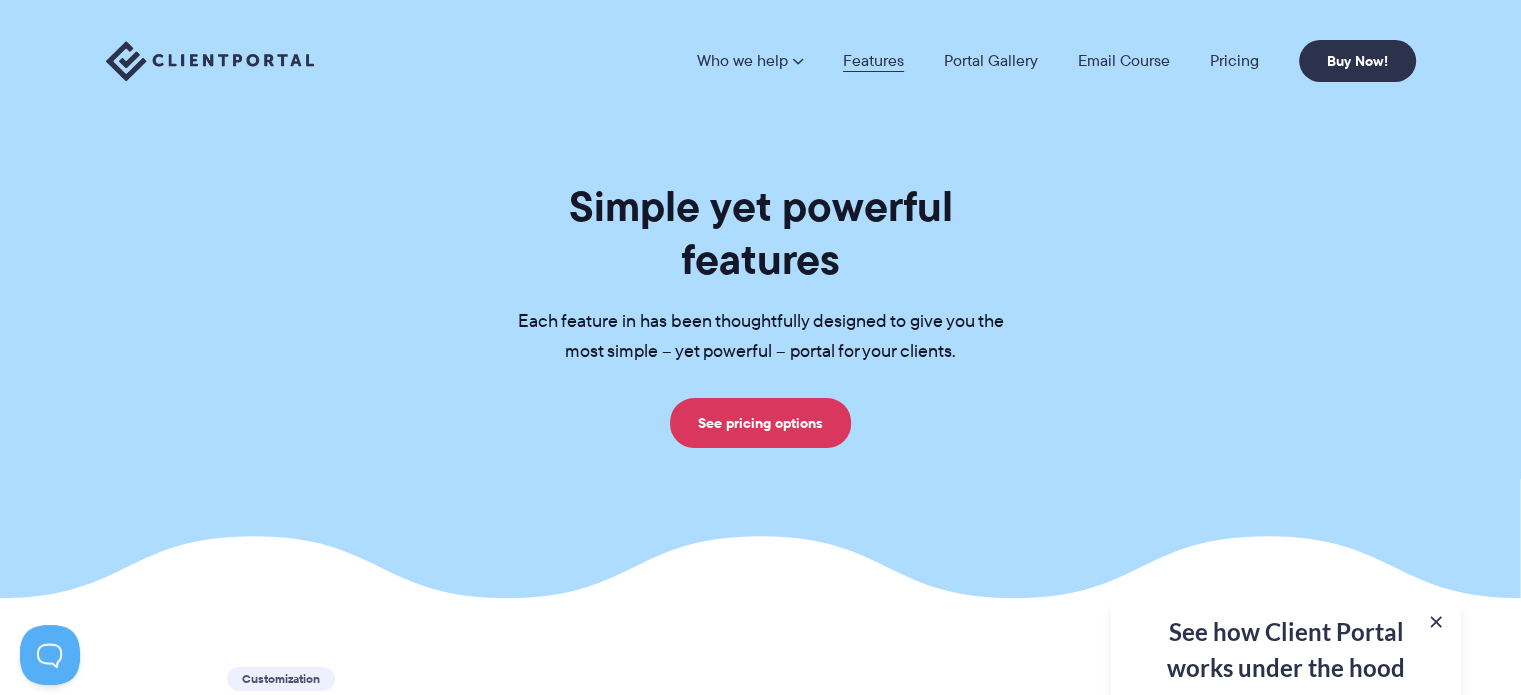 click on "Features" at bounding box center [873, 61] 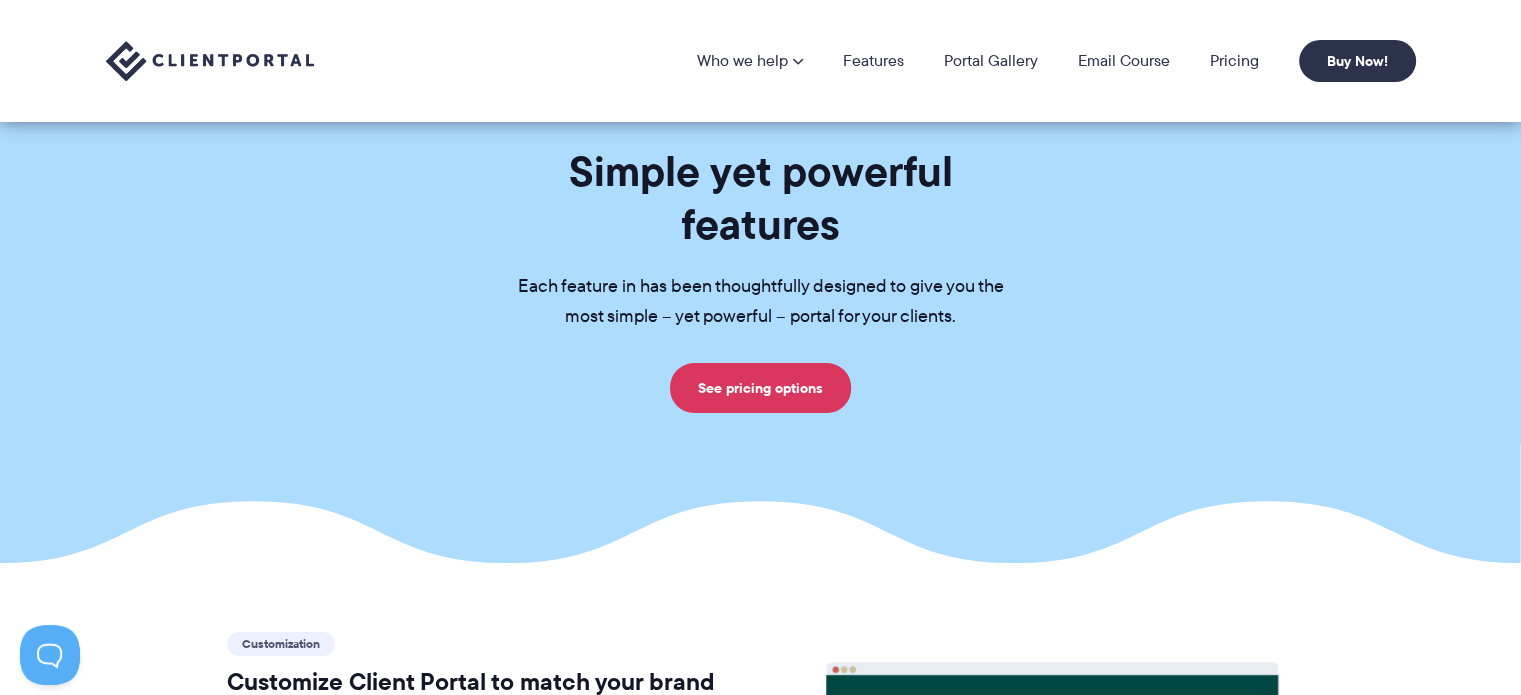 scroll, scrollTop: 0, scrollLeft: 0, axis: both 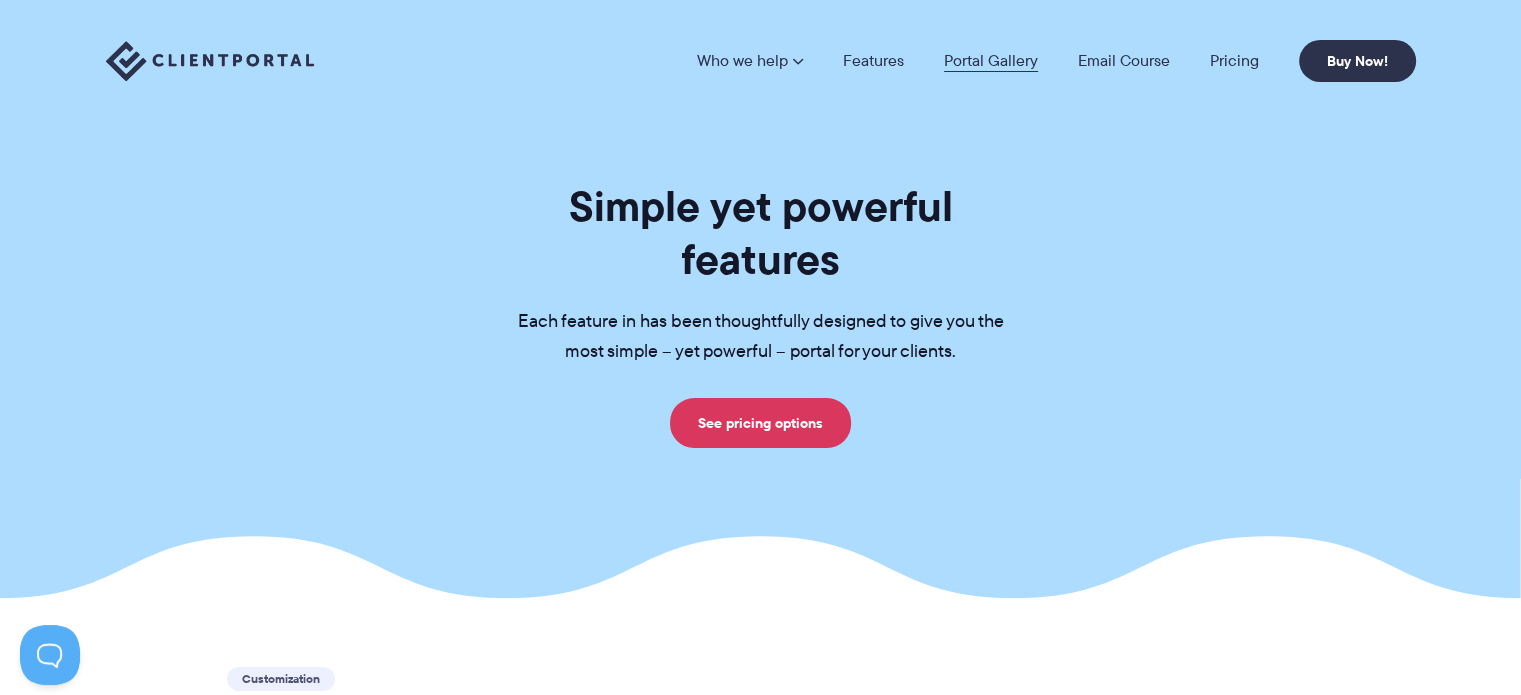 click on "Portal Gallery" at bounding box center [991, 61] 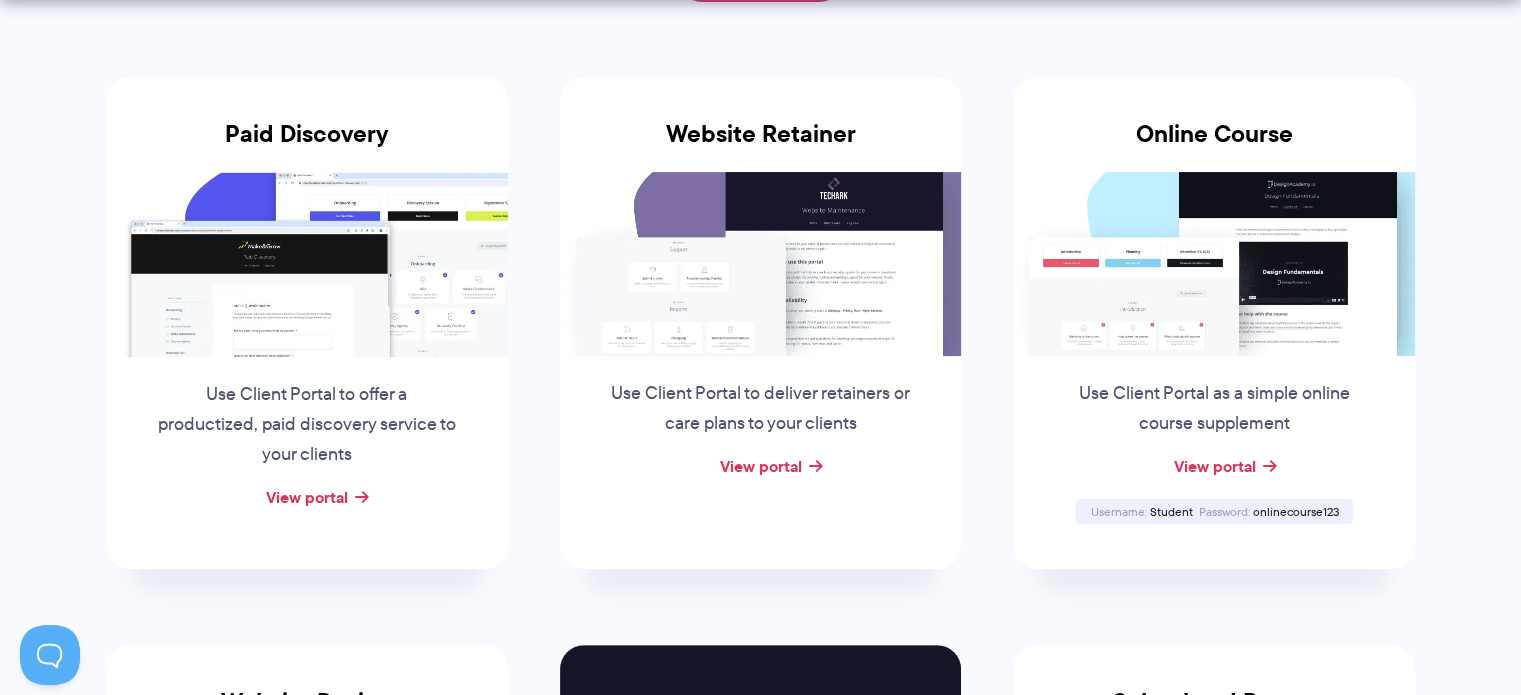 scroll, scrollTop: 500, scrollLeft: 0, axis: vertical 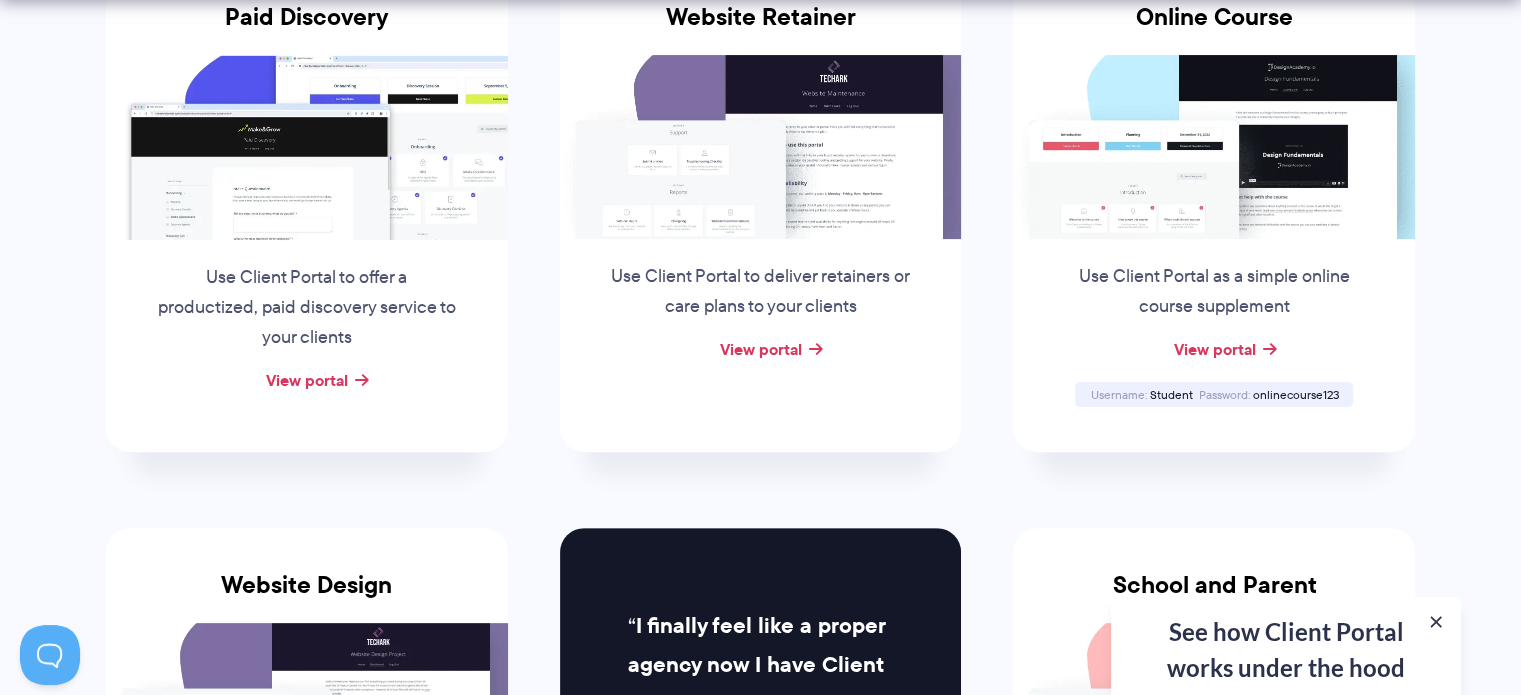 drag, startPoint x: 348, startPoint y: 376, endPoint x: 272, endPoint y: 391, distance: 77.46612 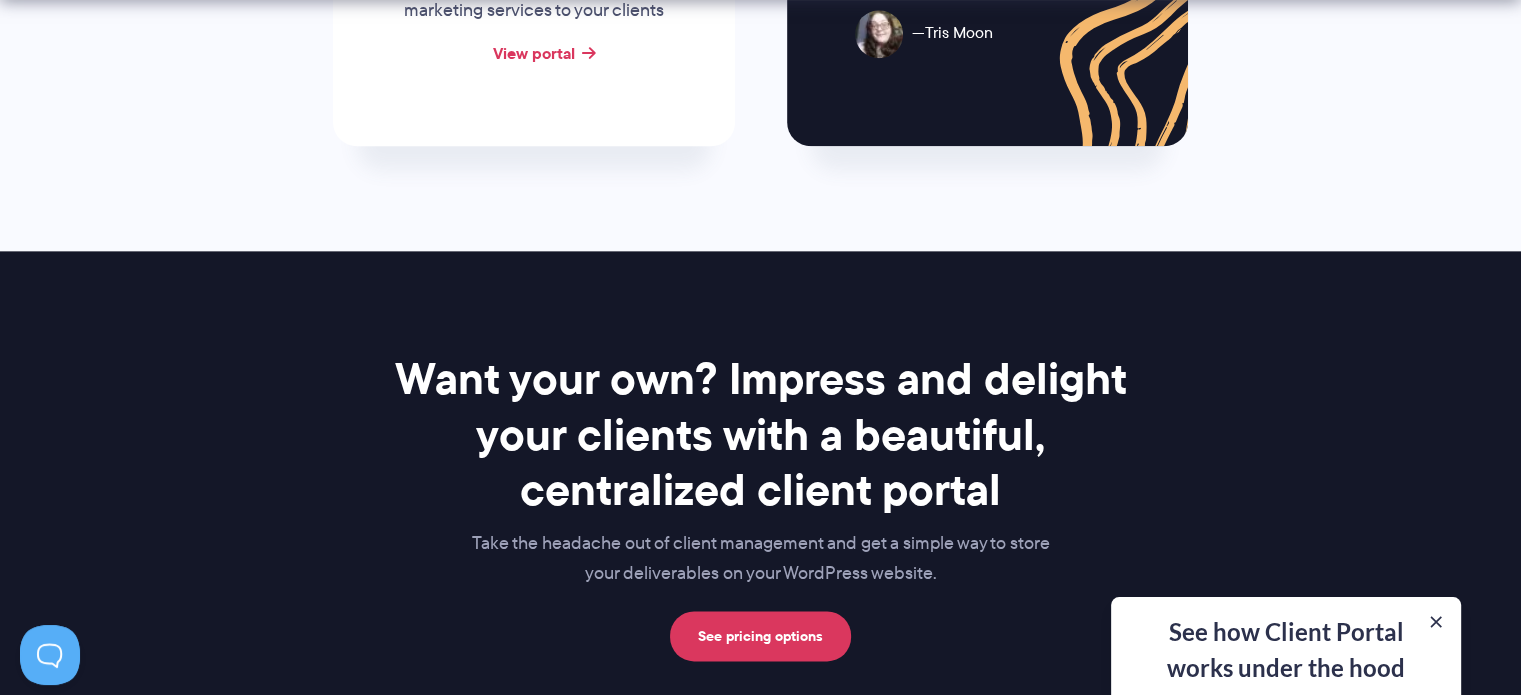 scroll, scrollTop: 2500, scrollLeft: 0, axis: vertical 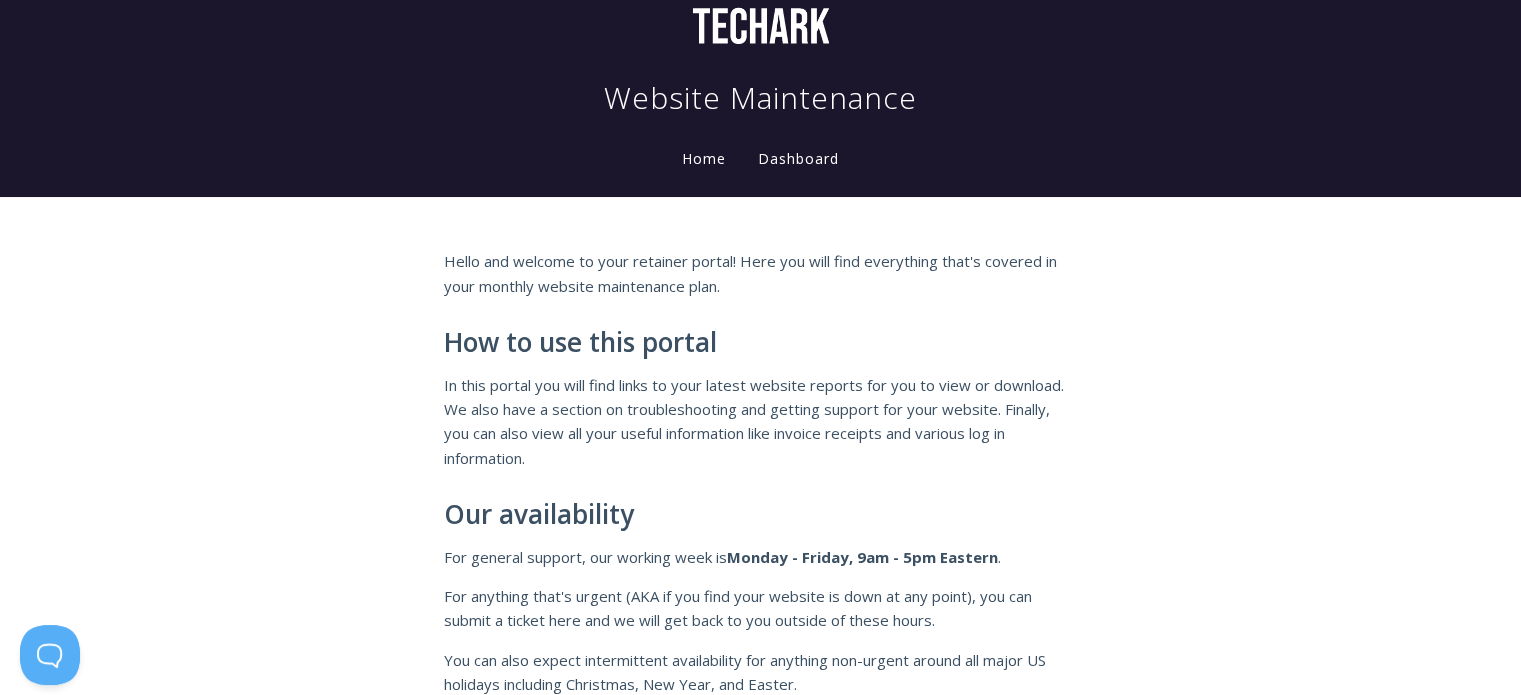 click on "Dashboard" at bounding box center (798, 160) 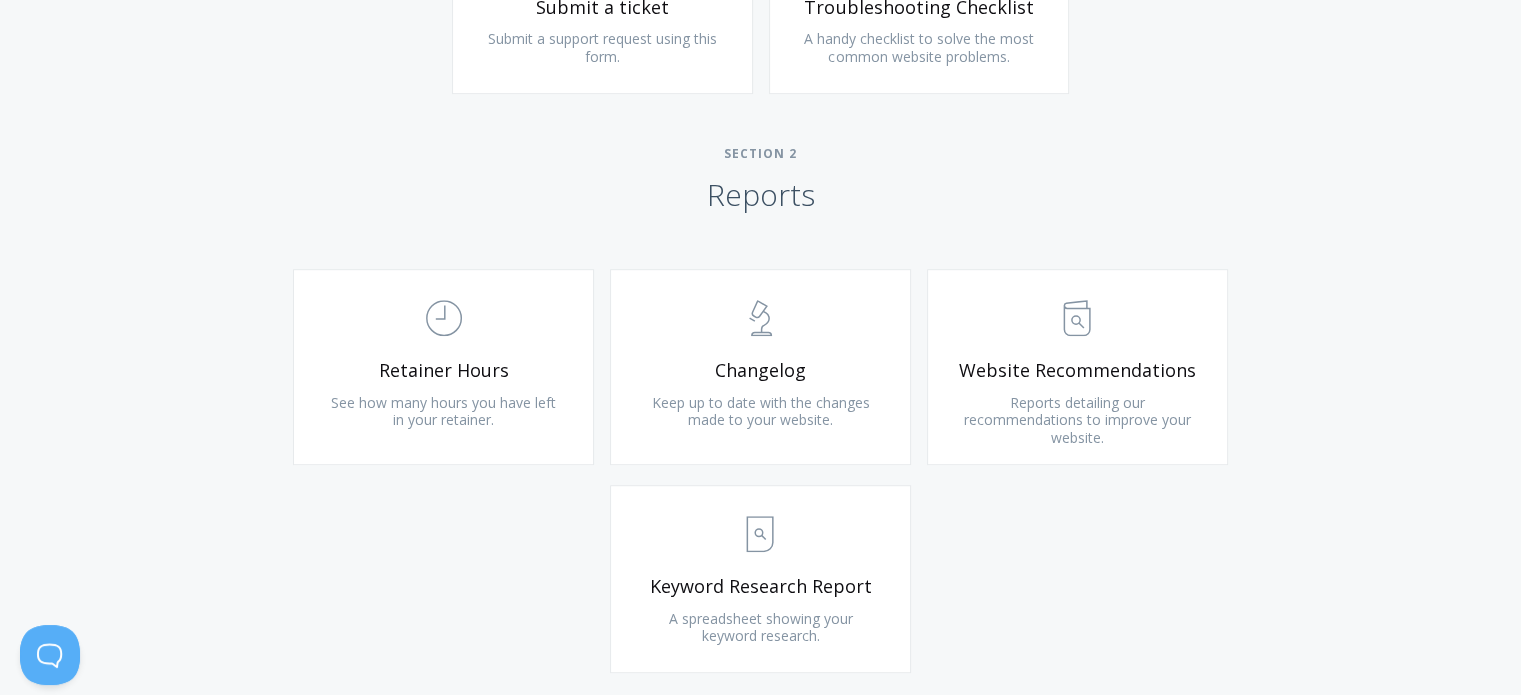 scroll, scrollTop: 1200, scrollLeft: 0, axis: vertical 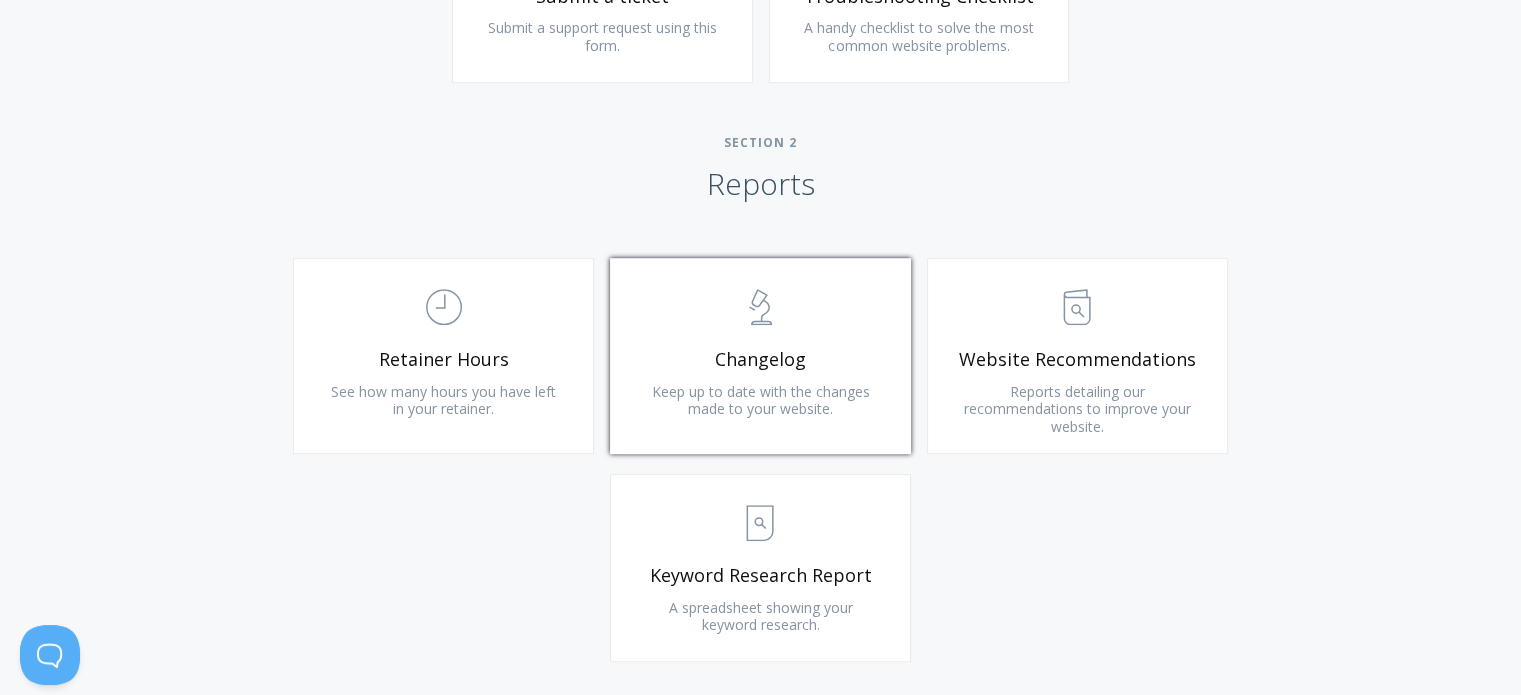 click on ".st0{fill:none;stroke:#000000;stroke-width:2;stroke-miterlimit:10;}
Untitled-25" at bounding box center (760, 307) 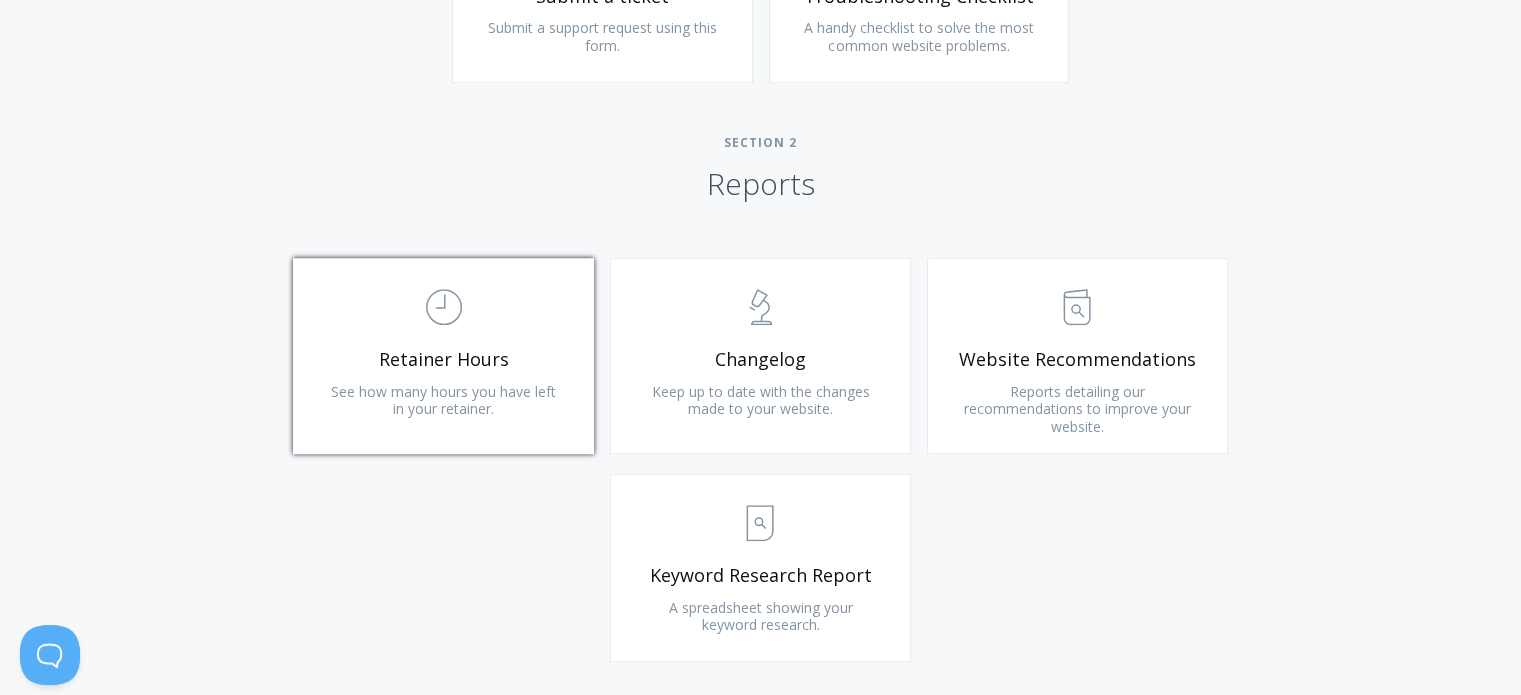 click on "See how many hours you have left in your retainer." at bounding box center (443, 400) 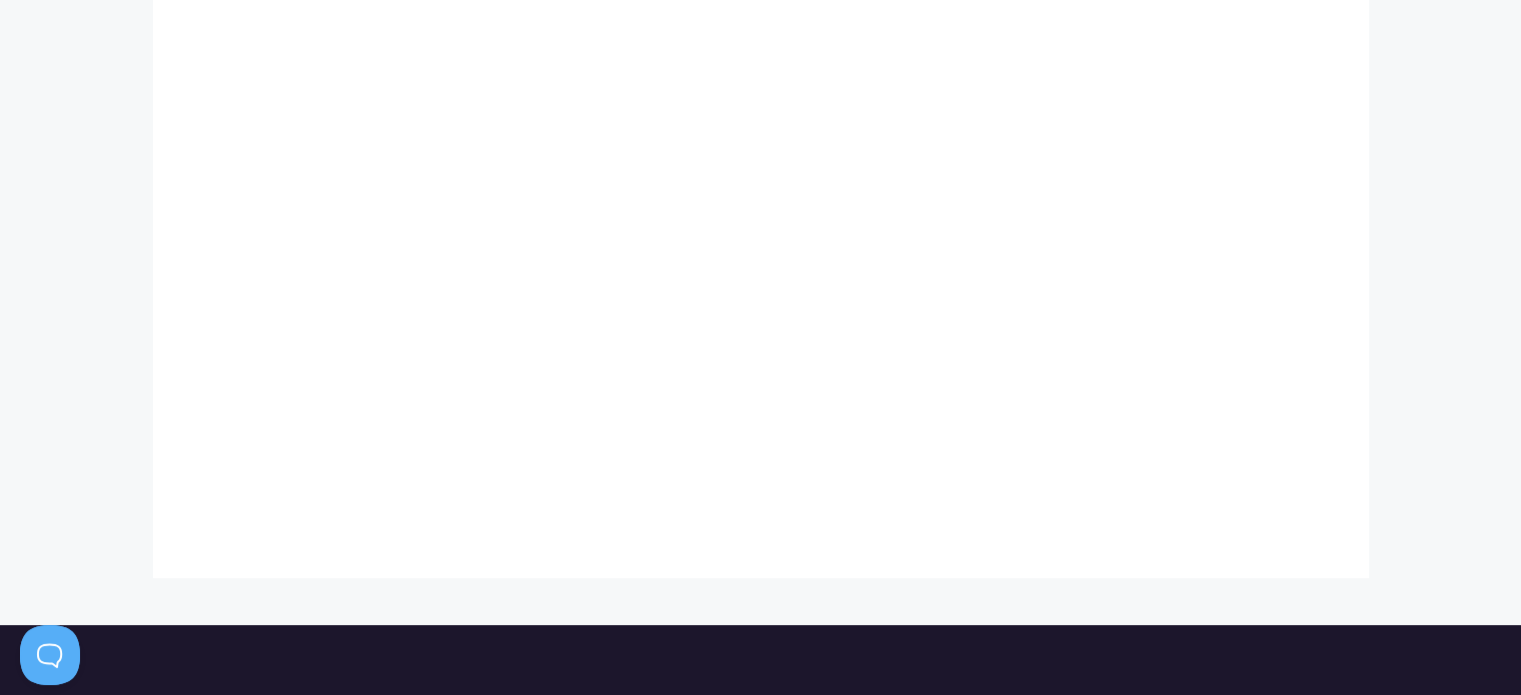 scroll, scrollTop: 0, scrollLeft: 0, axis: both 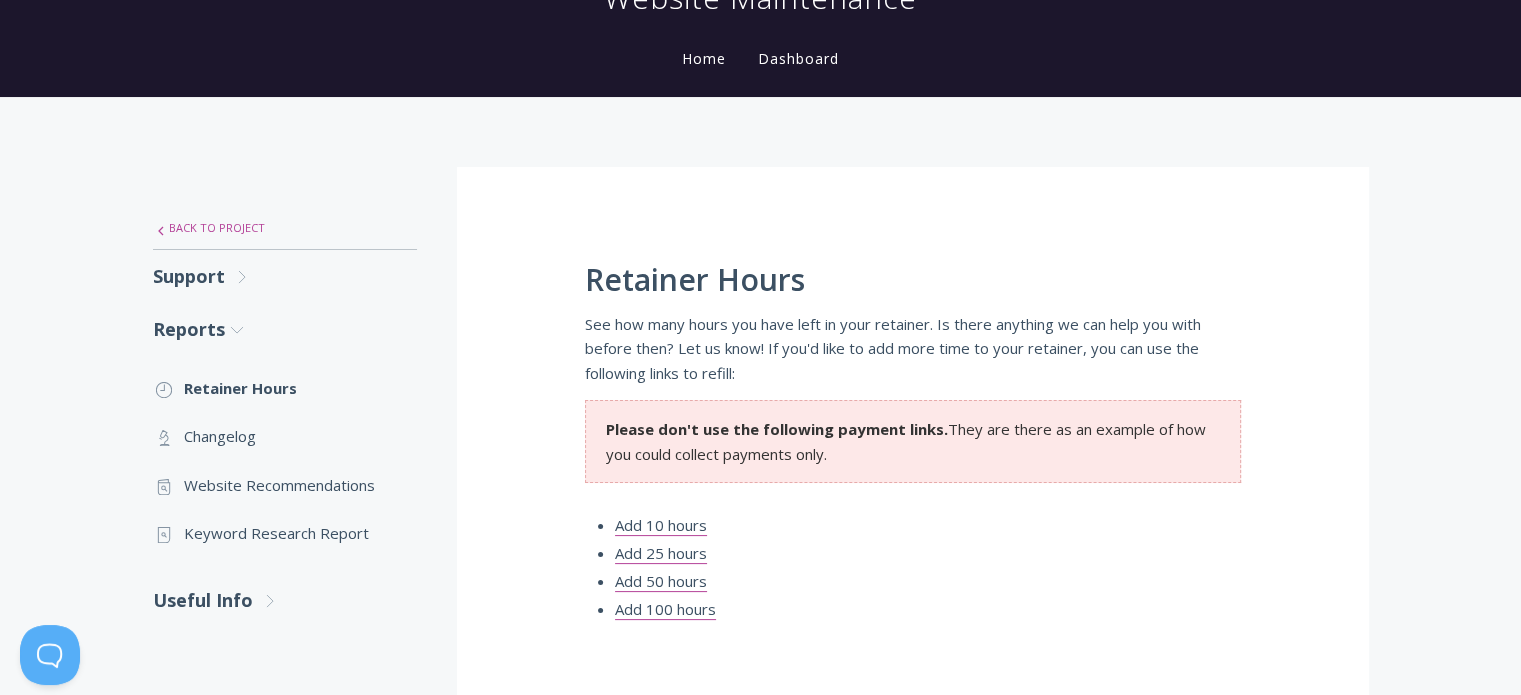 click on ".st0{fill:none;stroke:#000000;stroke-width:2;stroke-miterlimit:10;}
Untitled-27       Back to Project" at bounding box center [285, 228] 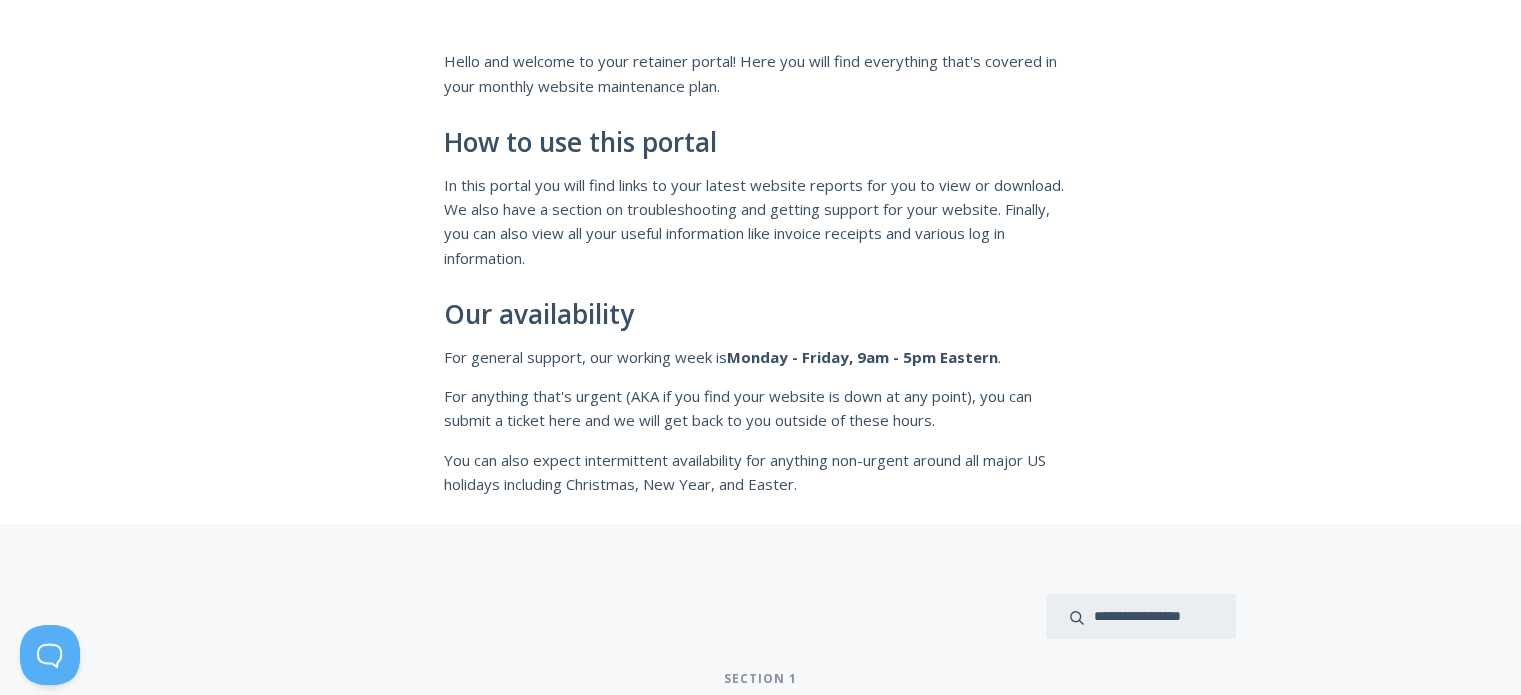 scroll, scrollTop: 0, scrollLeft: 0, axis: both 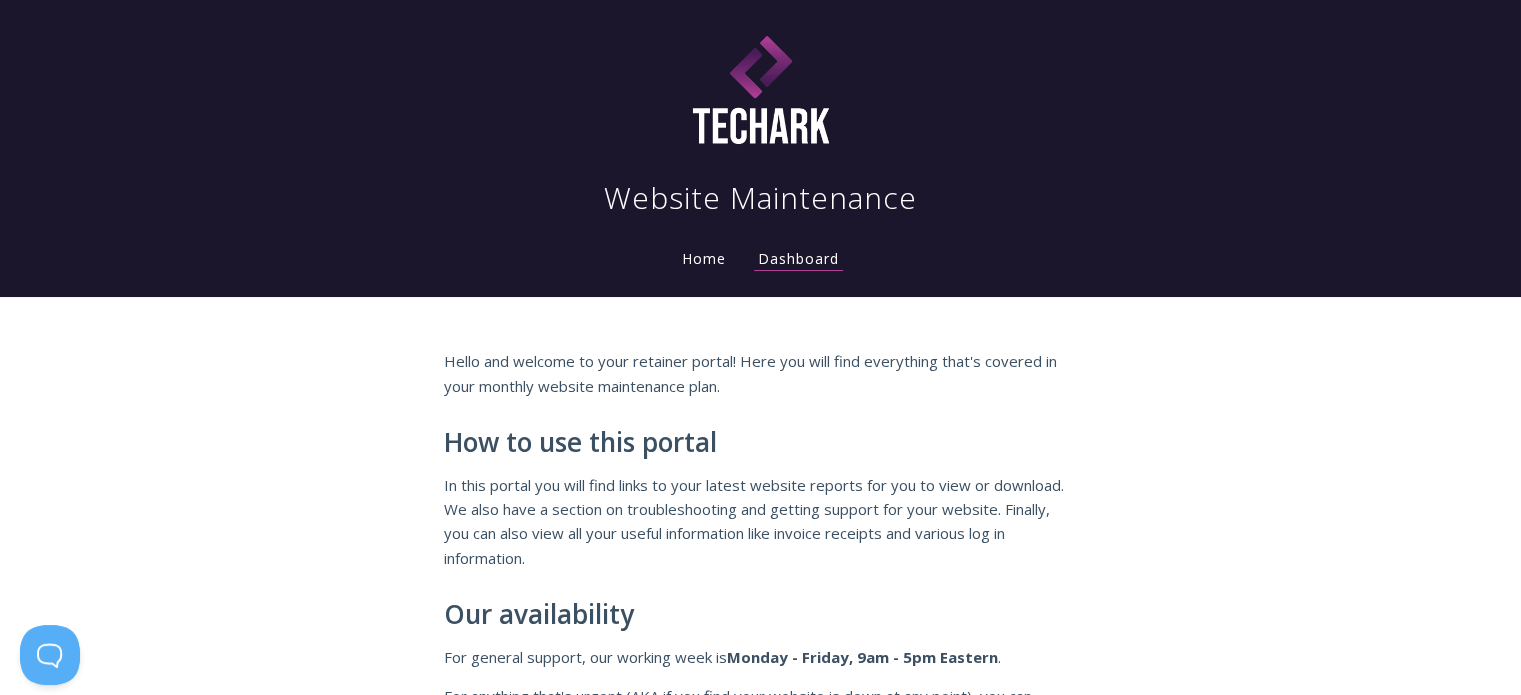 click on "Home" at bounding box center (704, 258) 